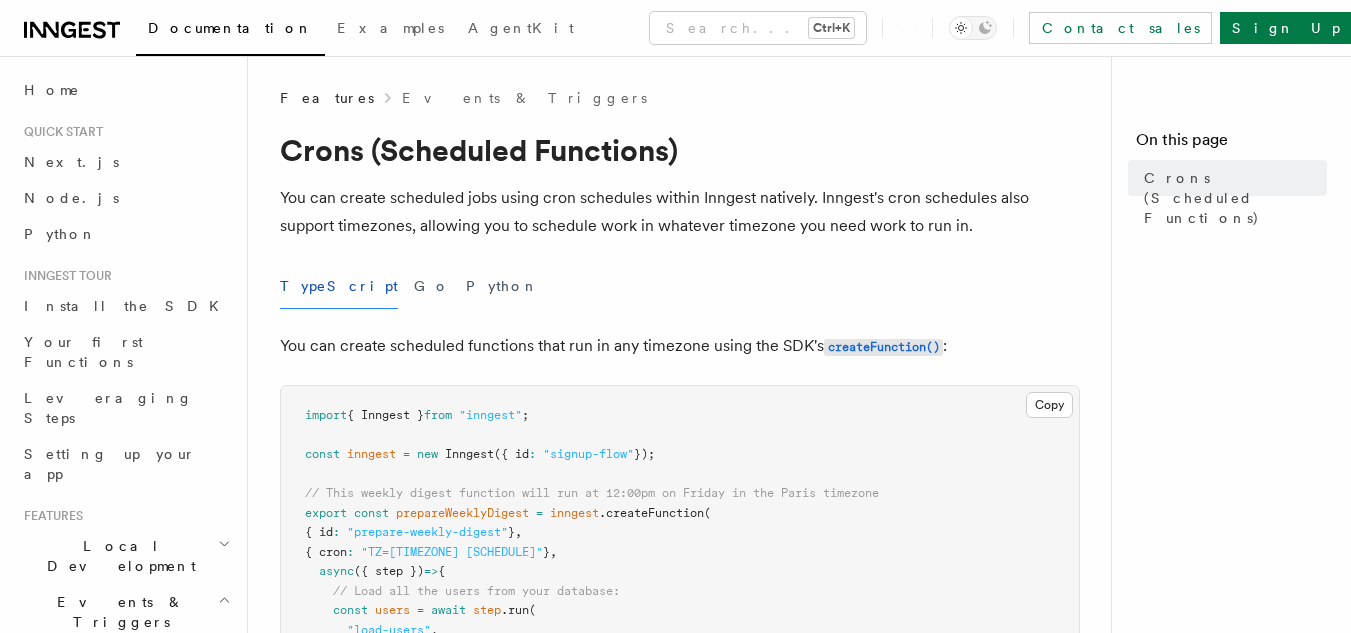 scroll, scrollTop: 0, scrollLeft: 0, axis: both 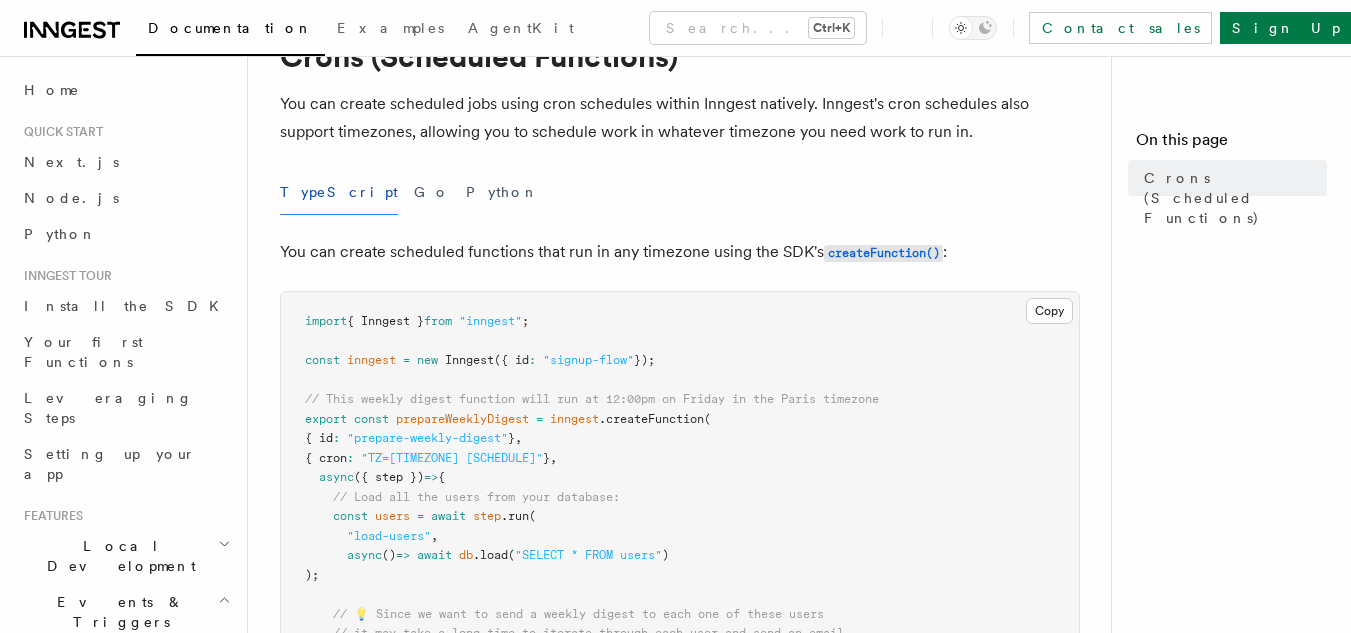 click on "Features Events & Triggers Crons (Scheduled Functions)
You can create scheduled jobs using cron schedules within Inngest natively. Inngest's cron schedules also support timezones, allowing you to schedule work in whatever timezone you need work to run in.
TypeScript Go Python You can create scheduled functions that run in any timezone using the SDK's createFunction() : Copy Copied import { Inngest } from "inngest" ;
const inngest = new Inngest ({ id : "signup-flow" });
// This weekly digest function will run at 12:00pm on Friday in the Paris timezone
export const prepareWeeklyDigest = inngest .createFunction (
{ id : "prepare-weekly-digest" } ,
{ cron : "TZ=[TIMEZONE] [SCHEDULE]" } ,
async ({ step }) => {
// Load all the users from your database:
const users = await step .run (
"load-users" ,
async () => await db .load ( "SELECT * FROM users" )
);" at bounding box center [687, 1047] 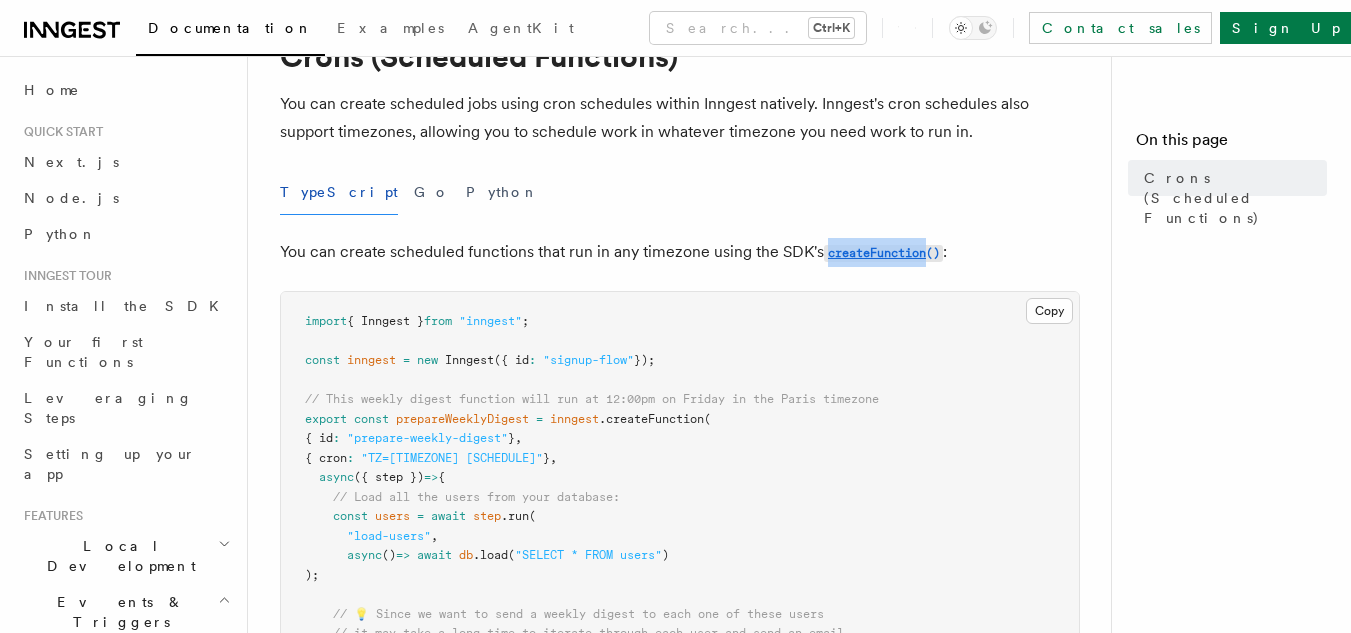 click on "Features Events & Triggers Crons (Scheduled Functions)
You can create scheduled jobs using cron schedules within Inngest natively. Inngest's cron schedules also support timezones, allowing you to schedule work in whatever timezone you need work to run in.
TypeScript Go Python You can create scheduled functions that run in any timezone using the SDK's createFunction() : Copy Copied import { Inngest } from "inngest" ;
const inngest = new Inngest ({ id : "signup-flow" });
// This weekly digest function will run at 12:00pm on Friday in the Paris timezone
export const prepareWeeklyDigest = inngest .createFunction (
{ id : "prepare-weekly-digest" } ,
{ cron : "TZ=[TIMEZONE] [SCHEDULE]" } ,
async ({ step }) => {
// Load all the users from your database:
const users = await step .run (
"load-users" ,
async () => await db .load ( "SELECT * FROM users" )
);" at bounding box center (687, 1047) 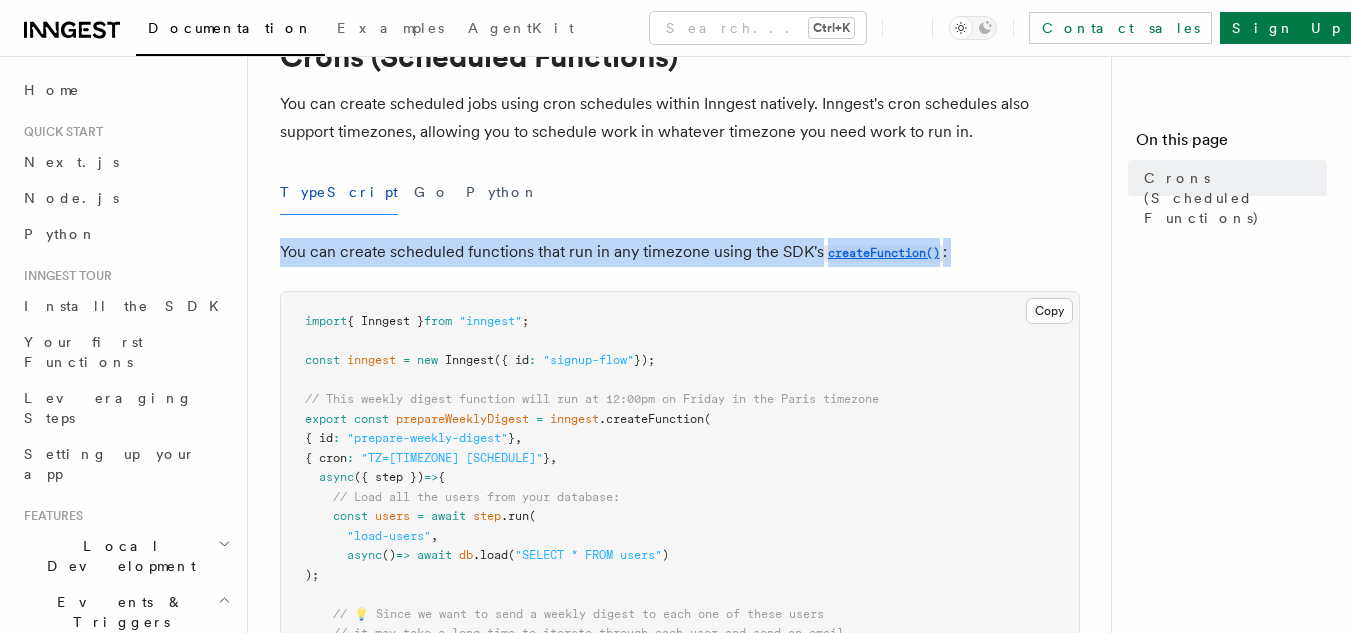 click on "Features Events & Triggers Crons (Scheduled Functions)
You can create scheduled jobs using cron schedules within Inngest natively. Inngest's cron schedules also support timezones, allowing you to schedule work in whatever timezone you need work to run in.
TypeScript Go Python You can create scheduled functions that run in any timezone using the SDK's createFunction() : Copy Copied import { Inngest } from "inngest" ;
const inngest = new Inngest ({ id : "signup-flow" });
// This weekly digest function will run at 12:00pm on Friday in the Paris timezone
export const prepareWeeklyDigest = inngest .createFunction (
{ id : "prepare-weekly-digest" } ,
{ cron : "TZ=[TIMEZONE] [SCHEDULE]" } ,
async ({ step }) => {
// Load all the users from your database:
const users = await step .run (
"load-users" ,
async () => await db .load ( "SELECT * FROM users" )
);" at bounding box center (687, 1047) 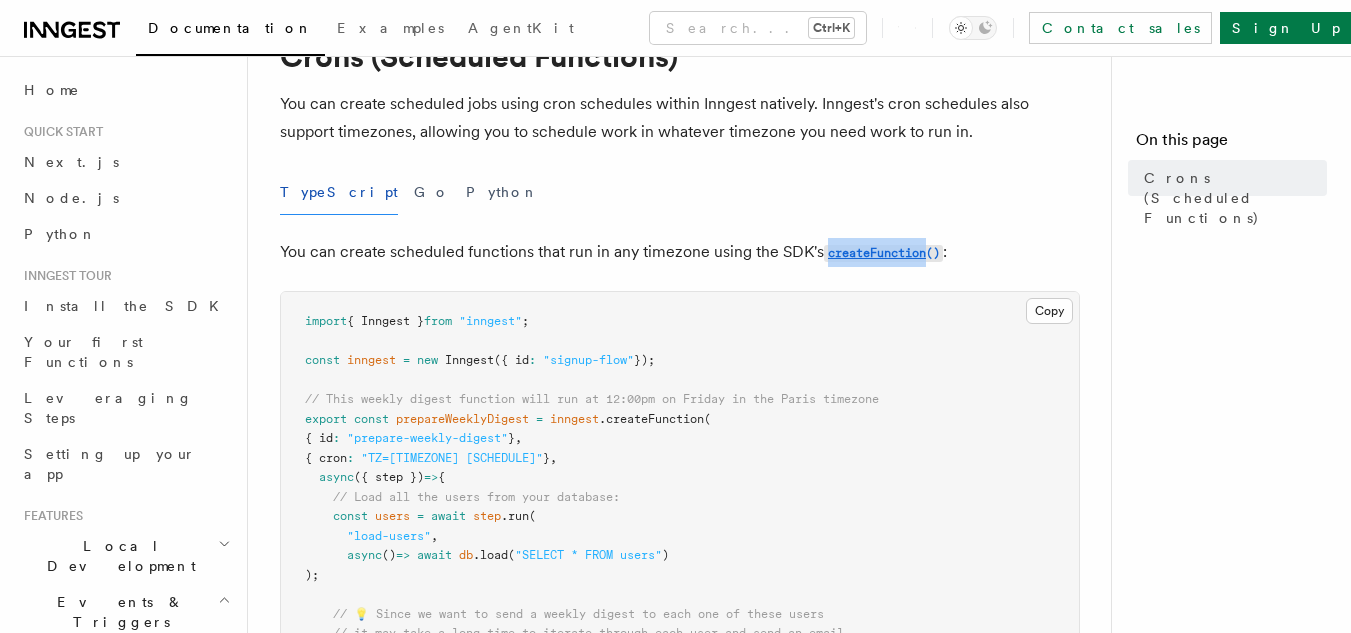 click on "Features Events & Triggers Crons (Scheduled Functions)
You can create scheduled jobs using cron schedules within Inngest natively. Inngest's cron schedules also support timezones, allowing you to schedule work in whatever timezone you need work to run in.
TypeScript Go Python You can create scheduled functions that run in any timezone using the SDK's createFunction() : Copy Copied import { Inngest } from "inngest" ;
const inngest = new Inngest ({ id : "signup-flow" });
// This weekly digest function will run at 12:00pm on Friday in the Paris timezone
export const prepareWeeklyDigest = inngest .createFunction (
{ id : "prepare-weekly-digest" } ,
{ cron : "TZ=[TIMEZONE] [SCHEDULE]" } ,
async ({ step }) => {
// Load all the users from your database:
const users = await step .run (
"load-users" ,
async () => await db .load ( "SELECT * FROM users" )
);" at bounding box center [687, 1047] 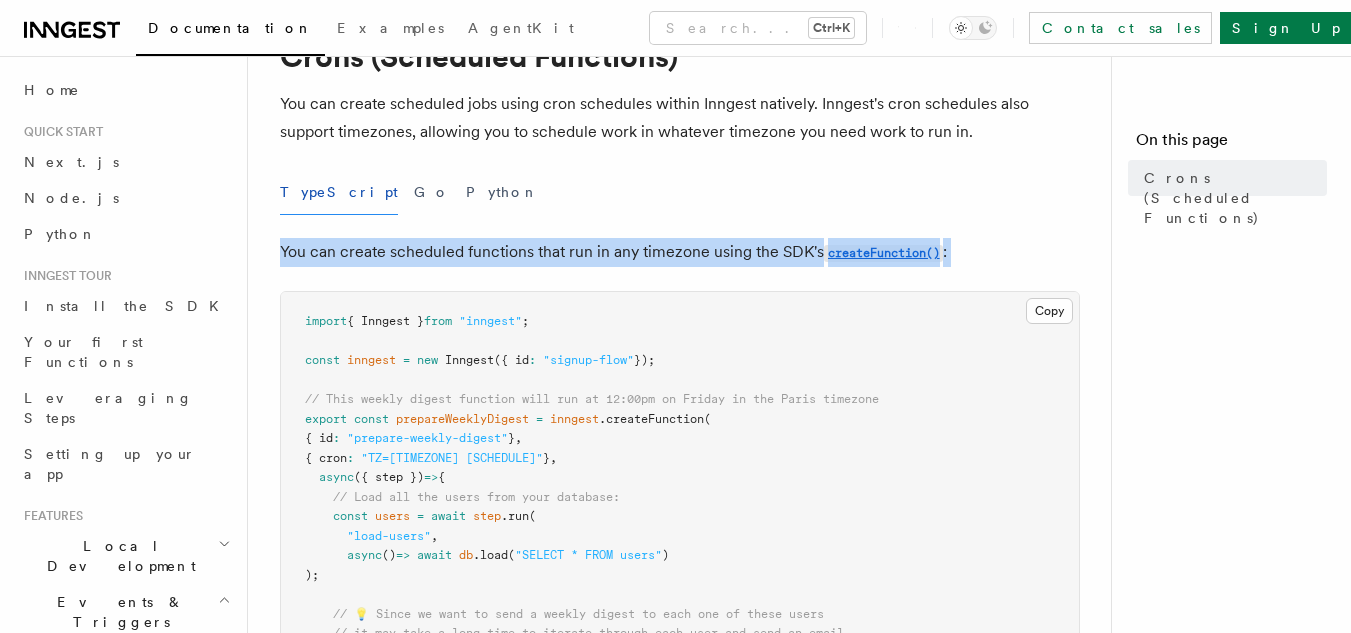 click on "Features Events & Triggers Crons (Scheduled Functions)
You can create scheduled jobs using cron schedules within Inngest natively. Inngest's cron schedules also support timezones, allowing you to schedule work in whatever timezone you need work to run in.
TypeScript Go Python You can create scheduled functions that run in any timezone using the SDK's createFunction() : Copy Copied import { Inngest } from "inngest" ;
const inngest = new Inngest ({ id : "signup-flow" });
// This weekly digest function will run at 12:00pm on Friday in the Paris timezone
export const prepareWeeklyDigest = inngest .createFunction (
{ id : "prepare-weekly-digest" } ,
{ cron : "TZ=[TIMEZONE] [SCHEDULE]" } ,
async ({ step }) => {
// Load all the users from your database:
const users = await step .run (
"load-users" ,
async () => await db .load ( "SELECT * FROM users" )
);" at bounding box center (687, 1047) 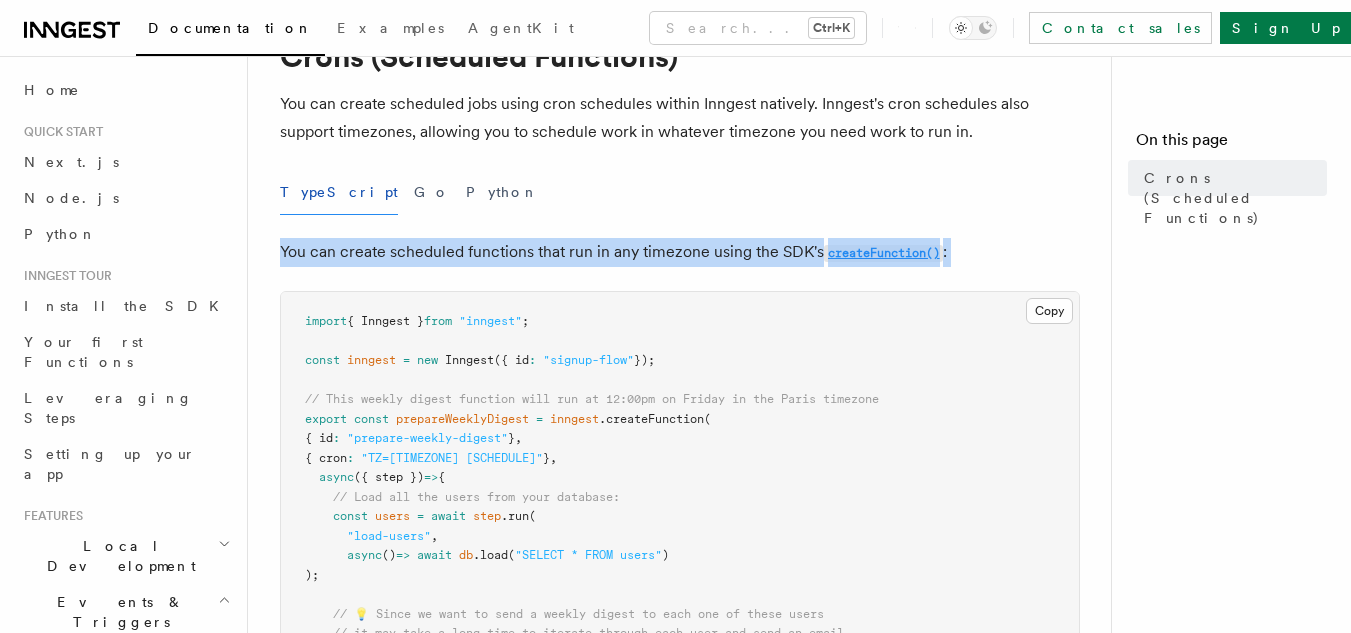 click on "createFunction()" at bounding box center [883, 253] 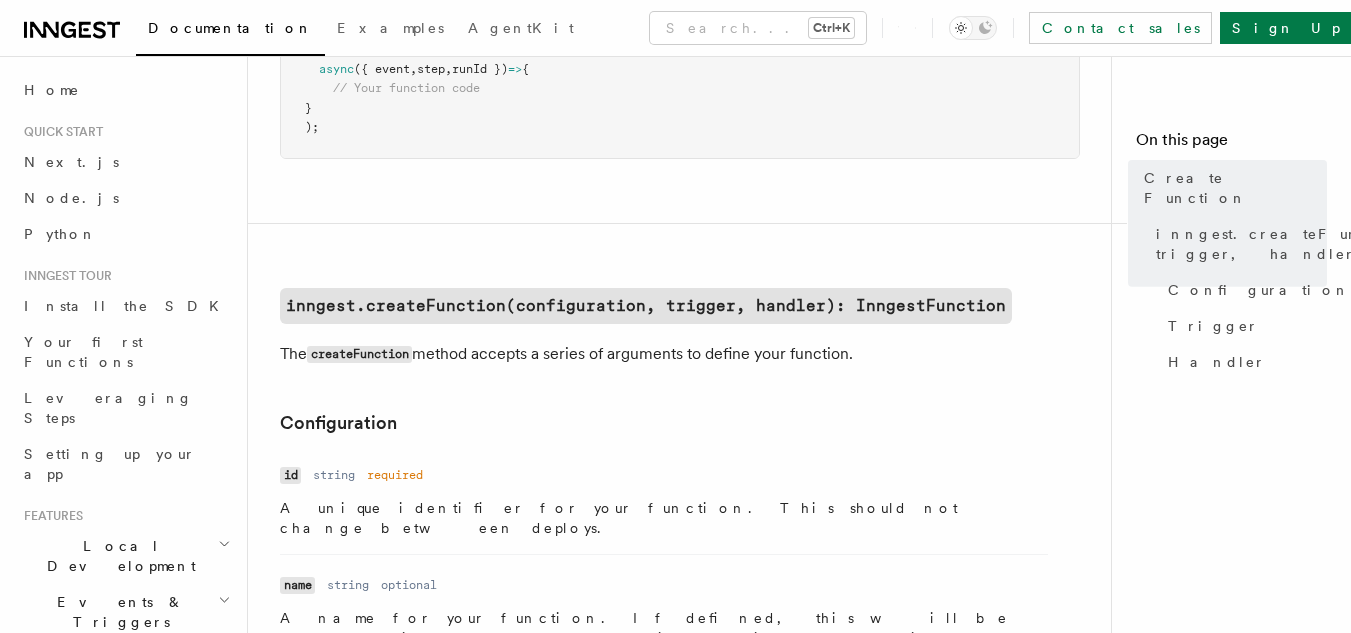 scroll, scrollTop: 0, scrollLeft: 0, axis: both 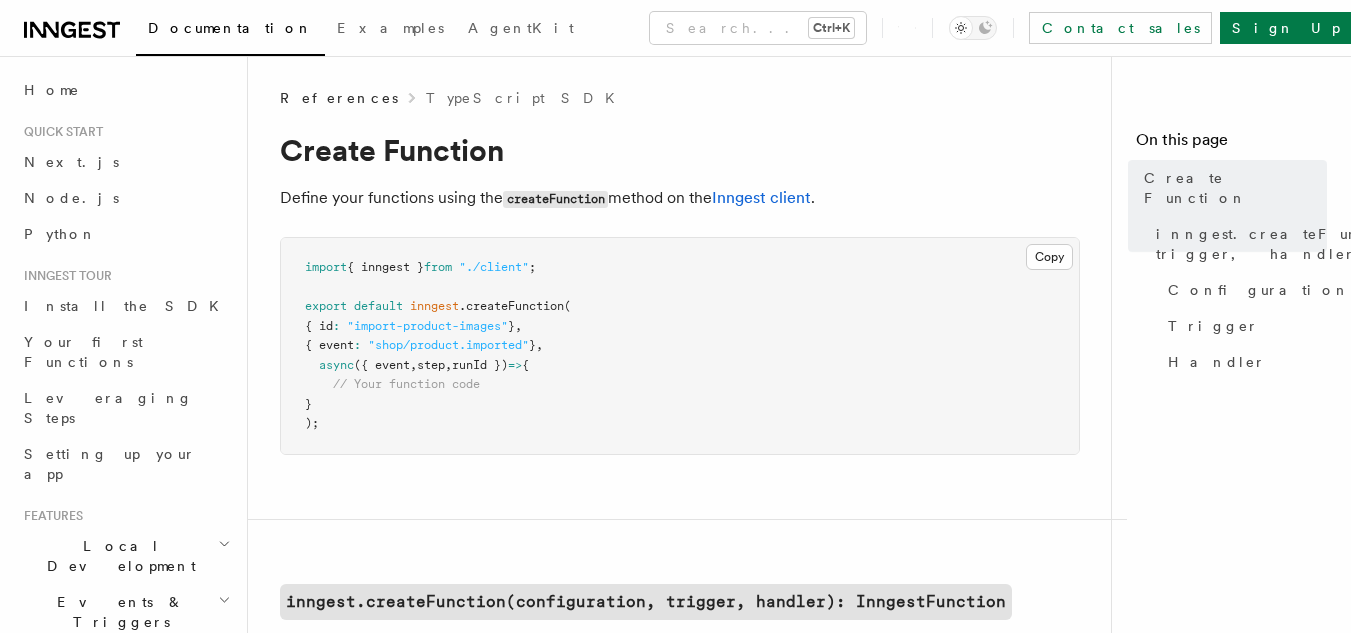 click on "import  { inngest }  from   "./client" ;
export   default   inngest .createFunction (
{ id :   "import-product-images"  } ,
{ event :   "shop/product.imported"  } ,
async  ({ event ,  step ,  runId })  =>  {
// Your function code
}
);" at bounding box center [680, 346] 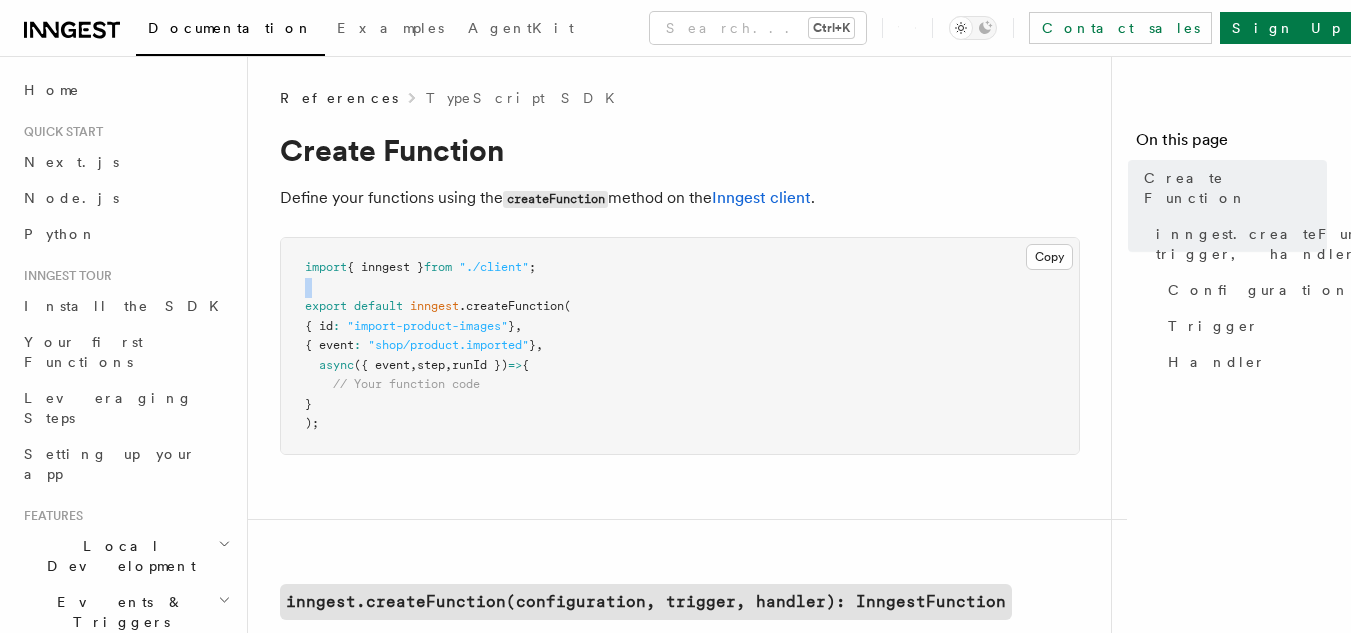 click on "import  { inngest }  from   "./client" ;
export   default   inngest .createFunction (
{ id :   "import-product-images"  } ,
{ event :   "shop/product.imported"  } ,
async  ({ event ,  step ,  runId })  =>  {
// Your function code
}
);" at bounding box center (680, 346) 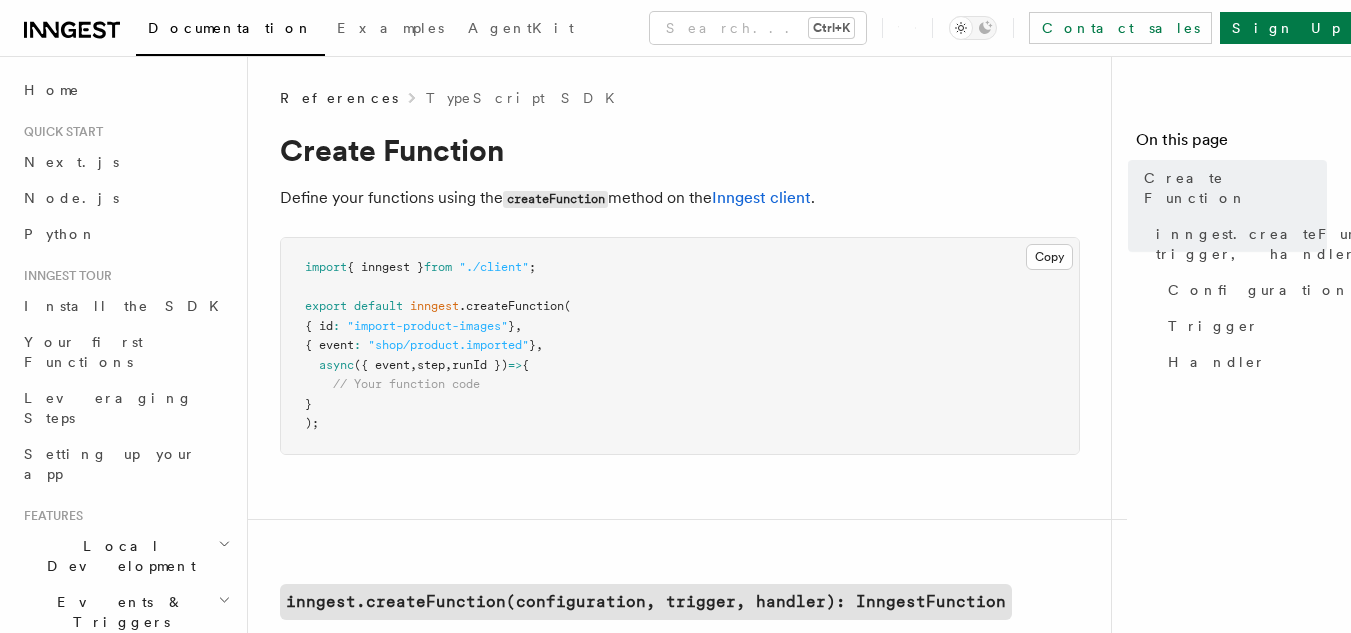 click on "import" at bounding box center (326, 267) 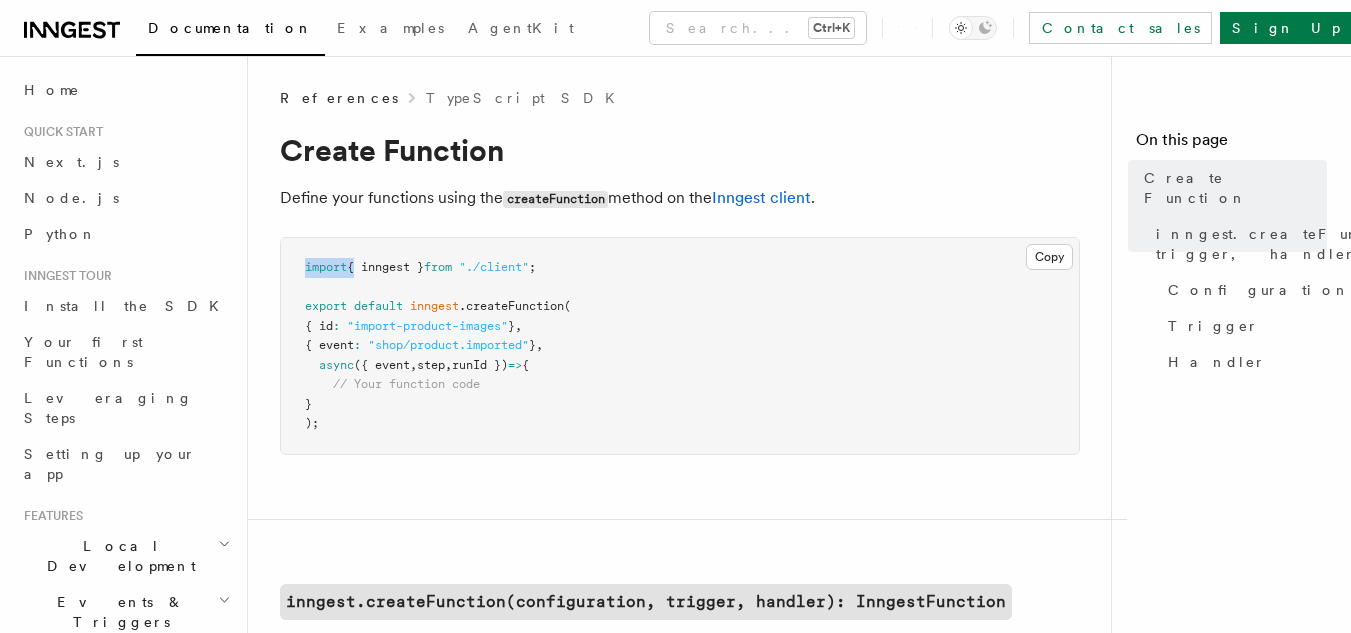 click on "import" at bounding box center [326, 267] 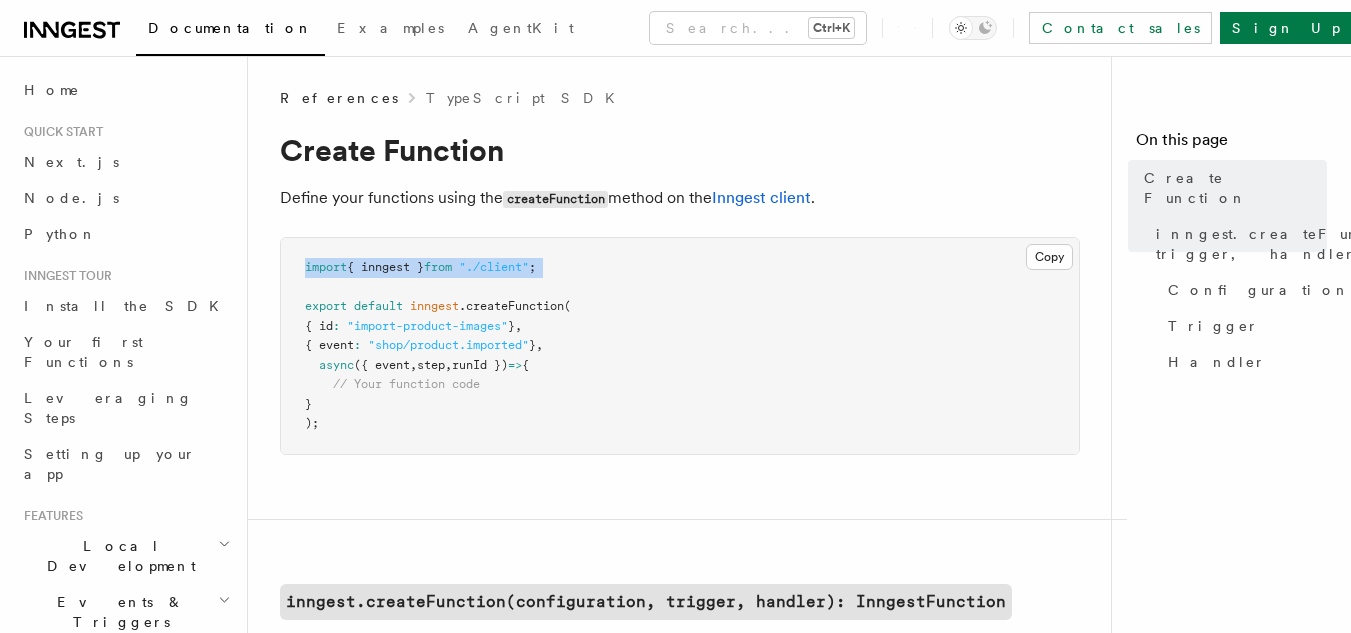 click on "import" at bounding box center (326, 267) 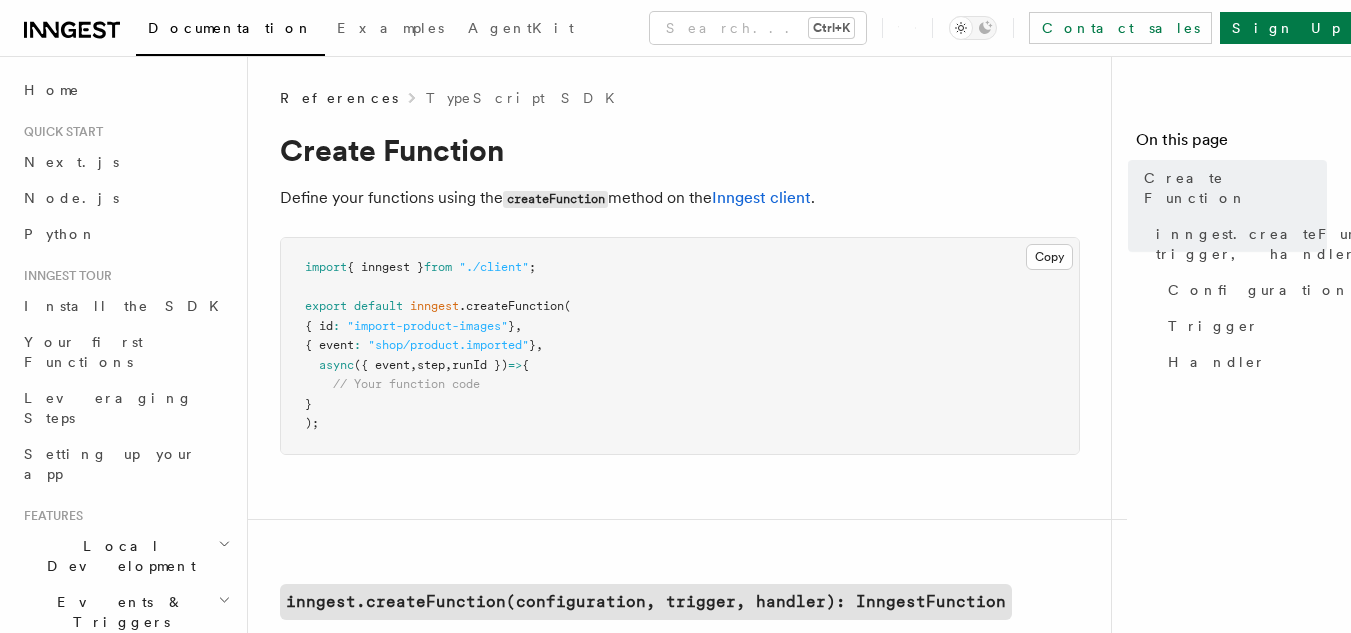click on "}" at bounding box center [511, 326] 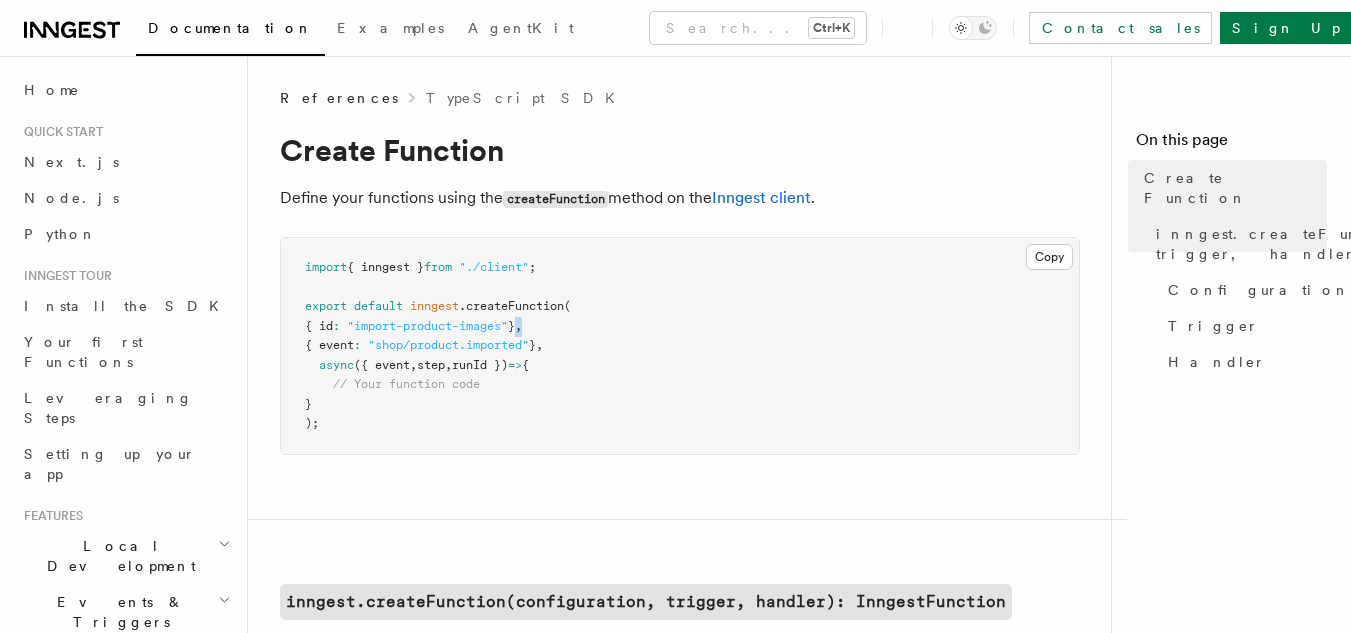 click on "}" at bounding box center (511, 326) 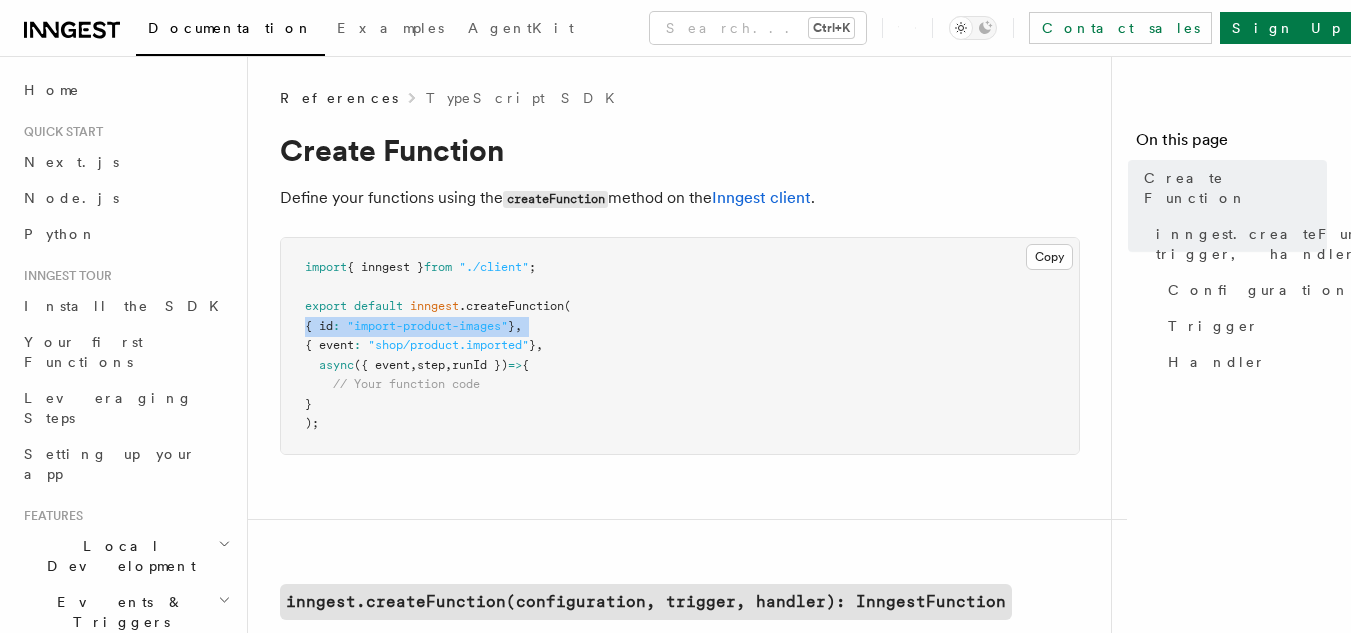 click on "}" at bounding box center [511, 326] 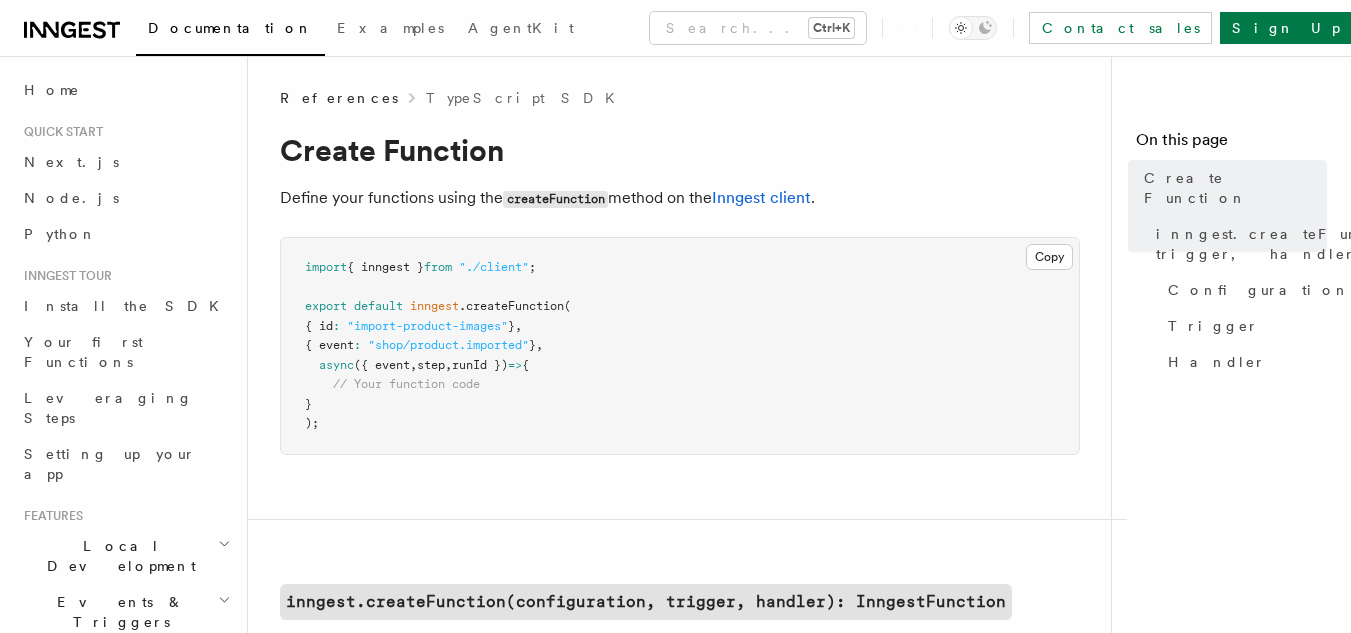 click on "}" at bounding box center [532, 345] 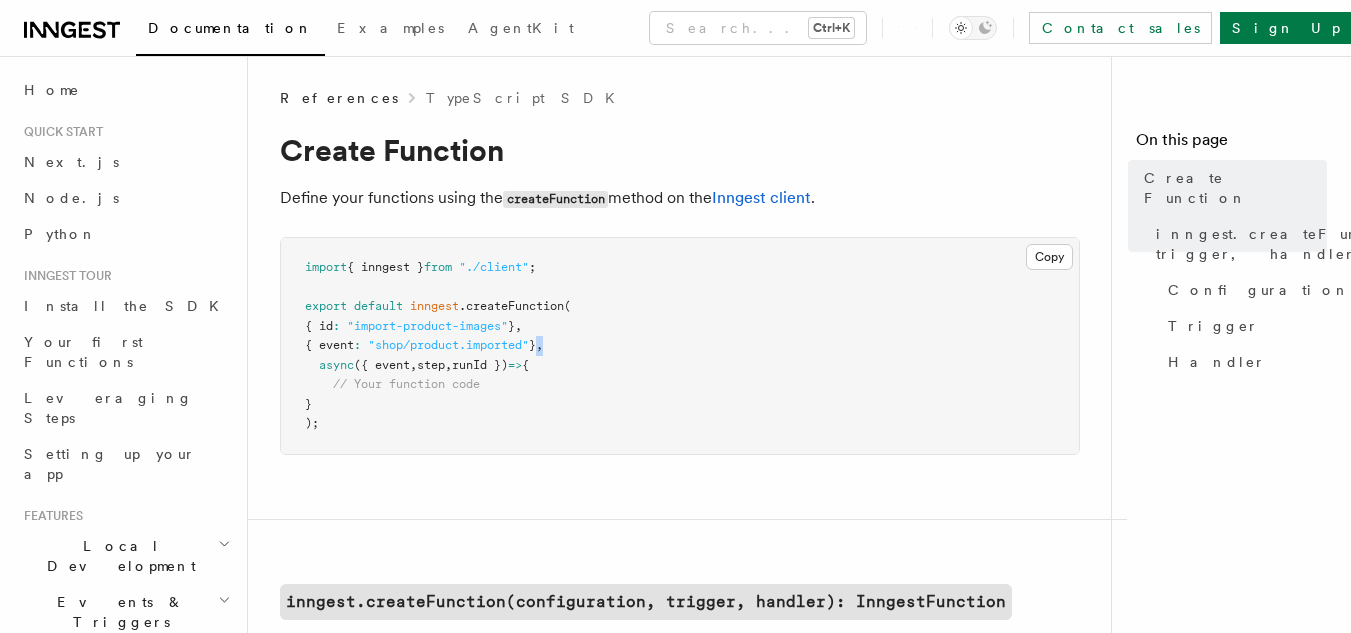 click on "}" at bounding box center (532, 345) 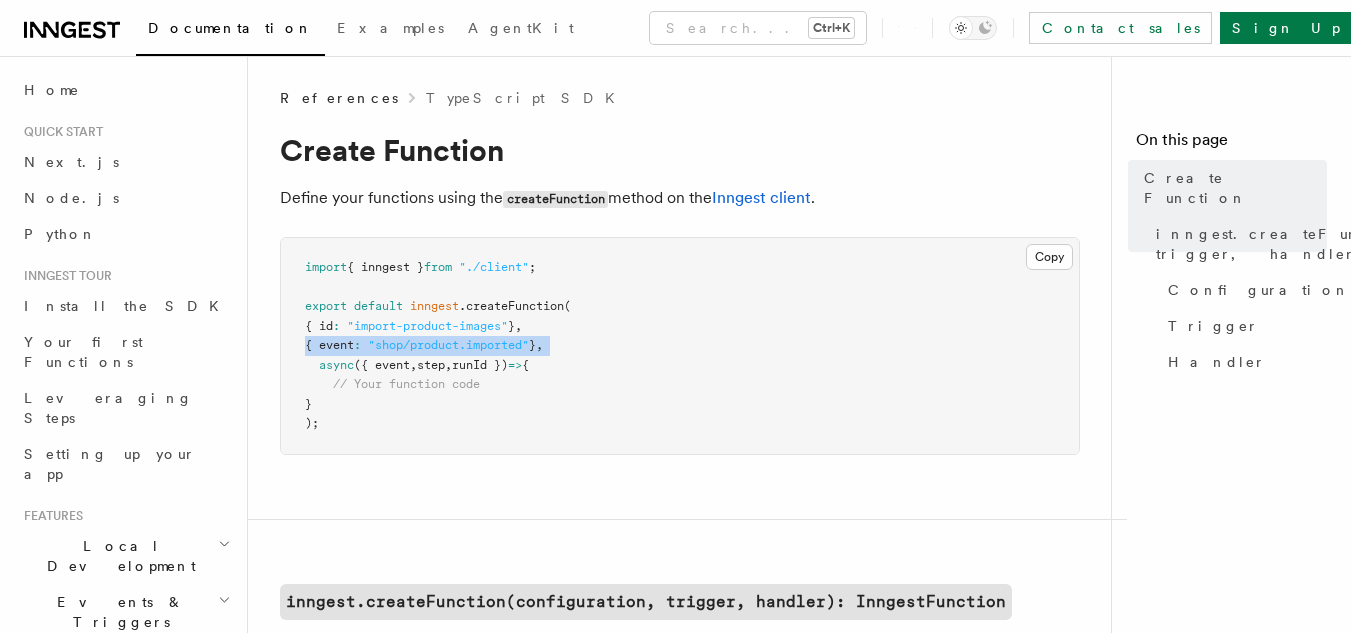 click on "}" at bounding box center (532, 345) 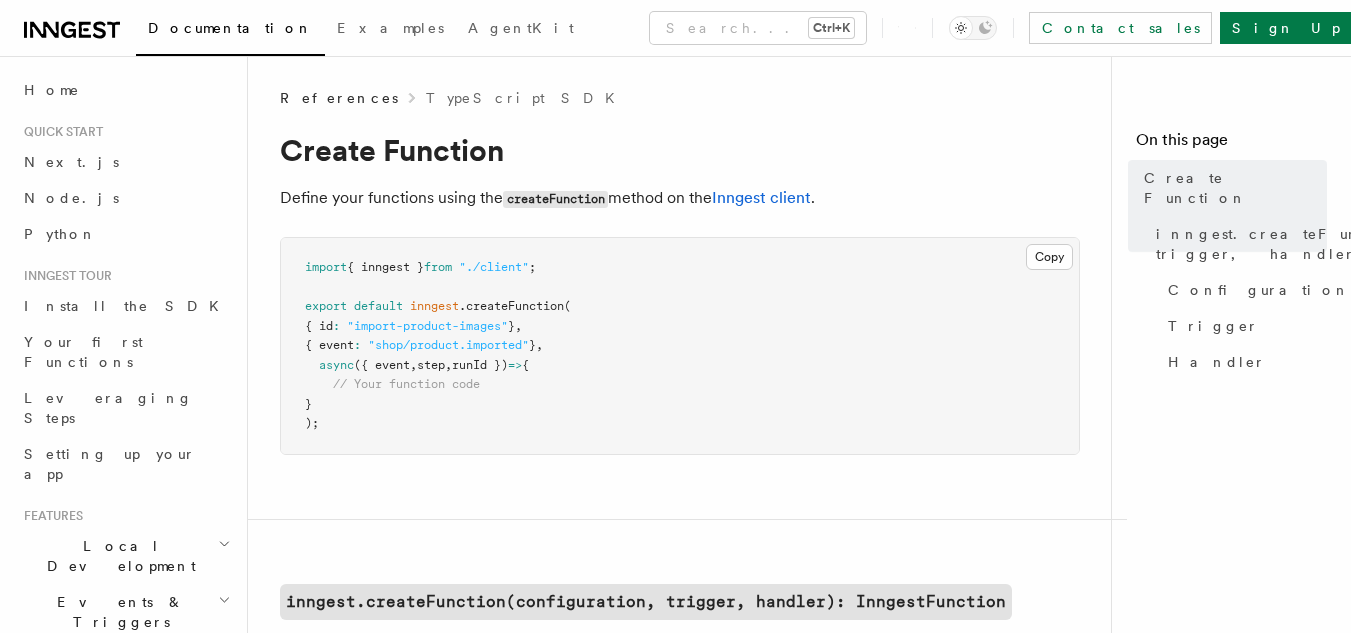 click on "import  { inngest }  from   "./client" ;
export   default   inngest .createFunction (
{ id :   "import-product-images"  } ,
{ event :   "shop/product.imported"  } ,
async  ({ event ,  step ,  runId })  =>  {
// Your function code
}
);" at bounding box center (680, 346) 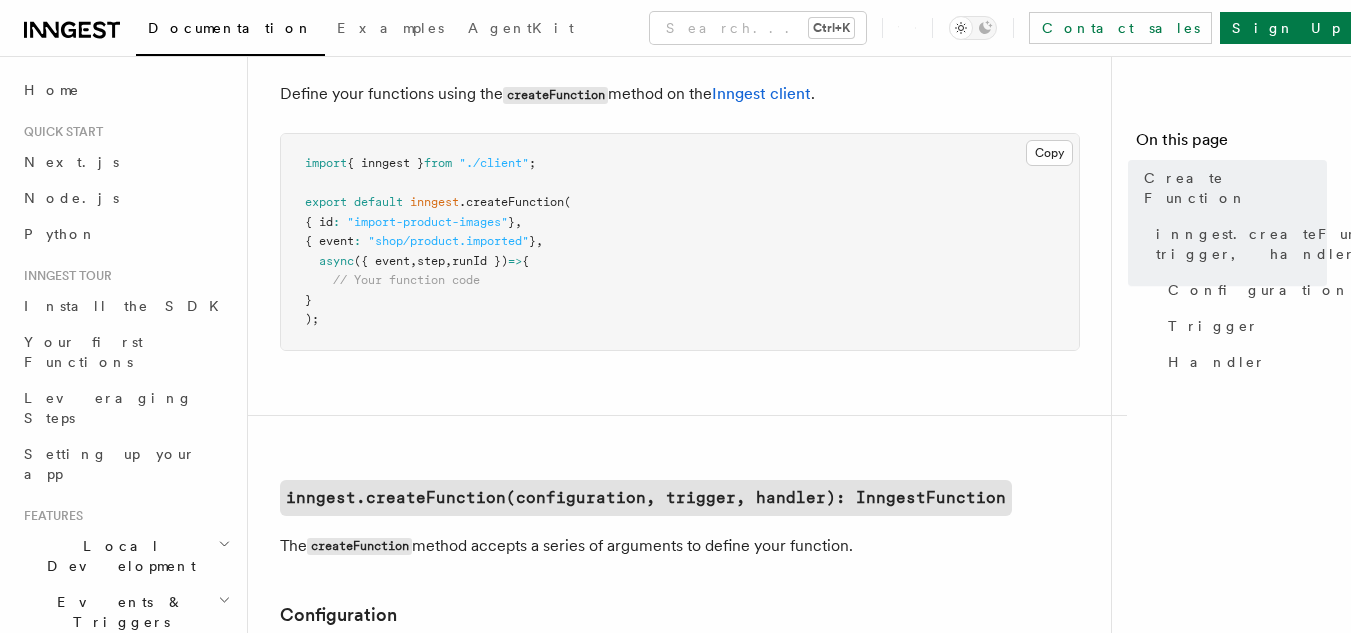 scroll, scrollTop: 105, scrollLeft: 0, axis: vertical 